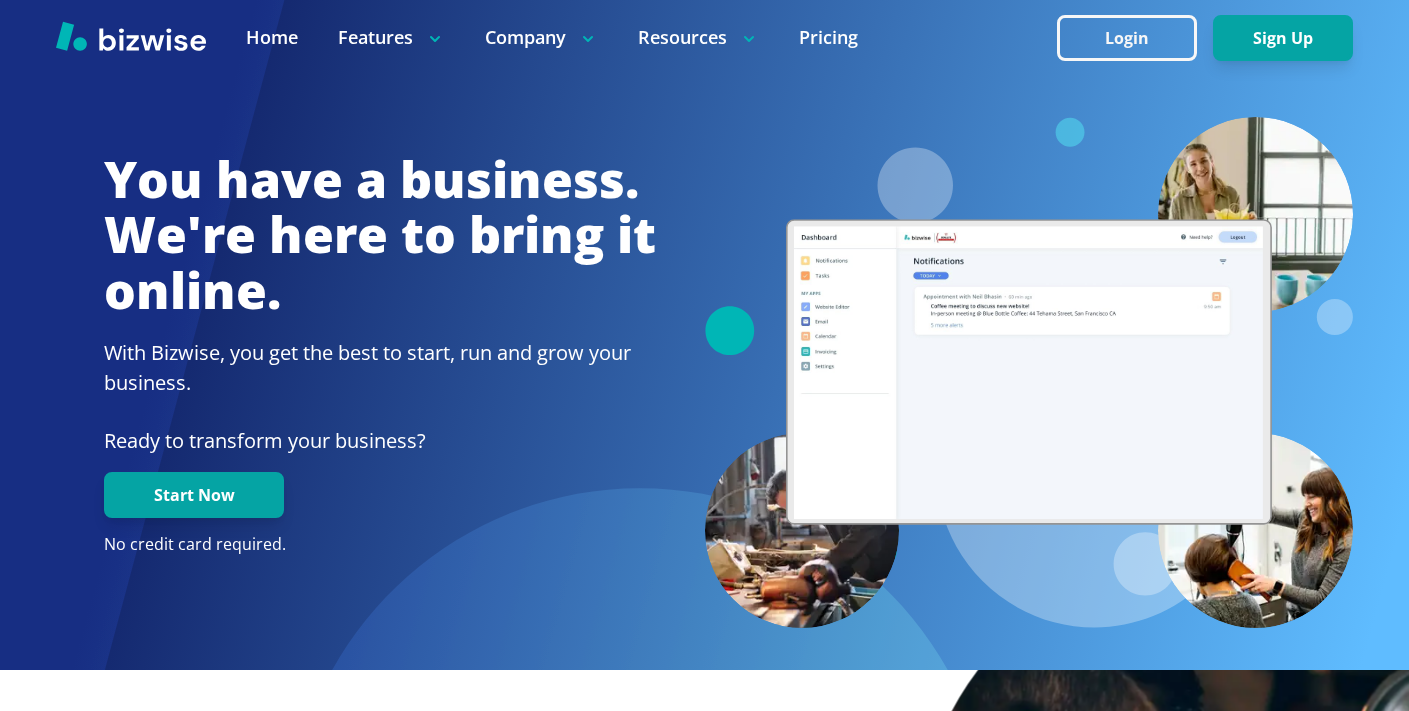 scroll, scrollTop: 0, scrollLeft: 0, axis: both 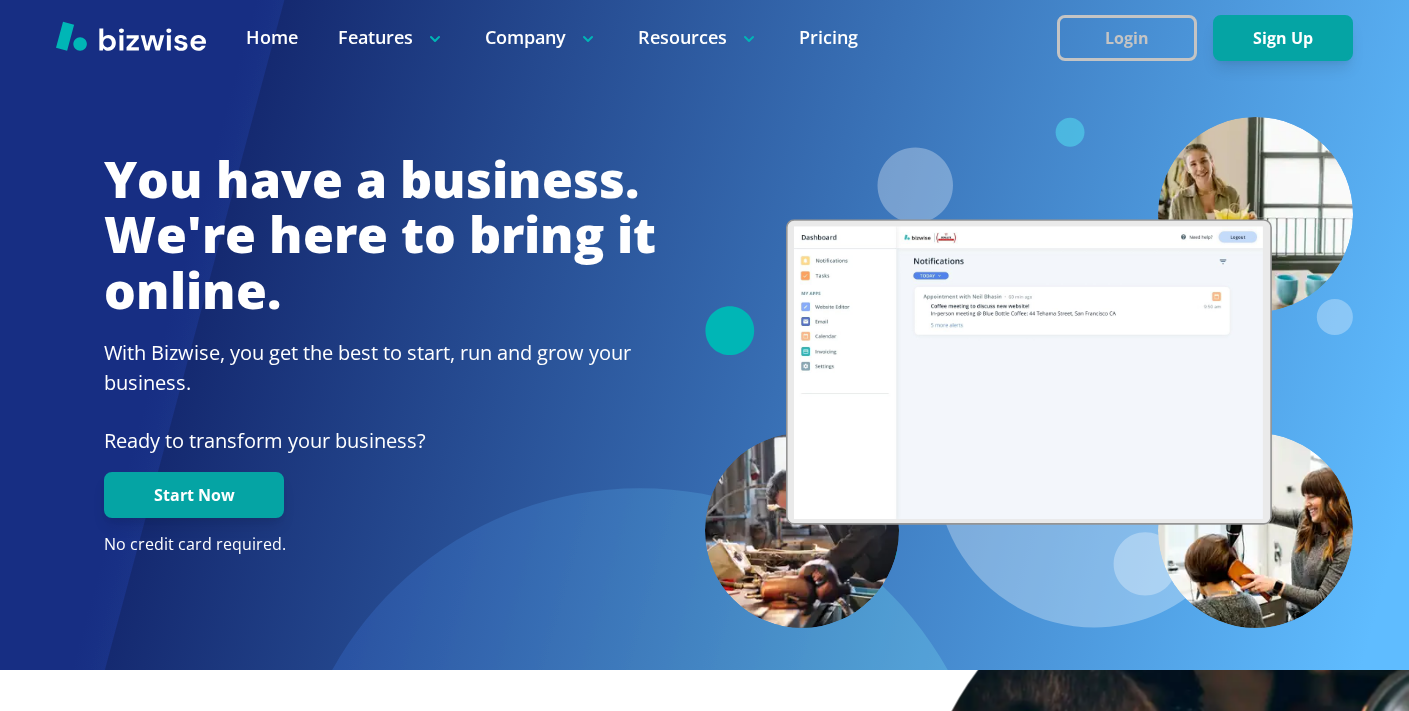 click on "Login" at bounding box center (1127, 38) 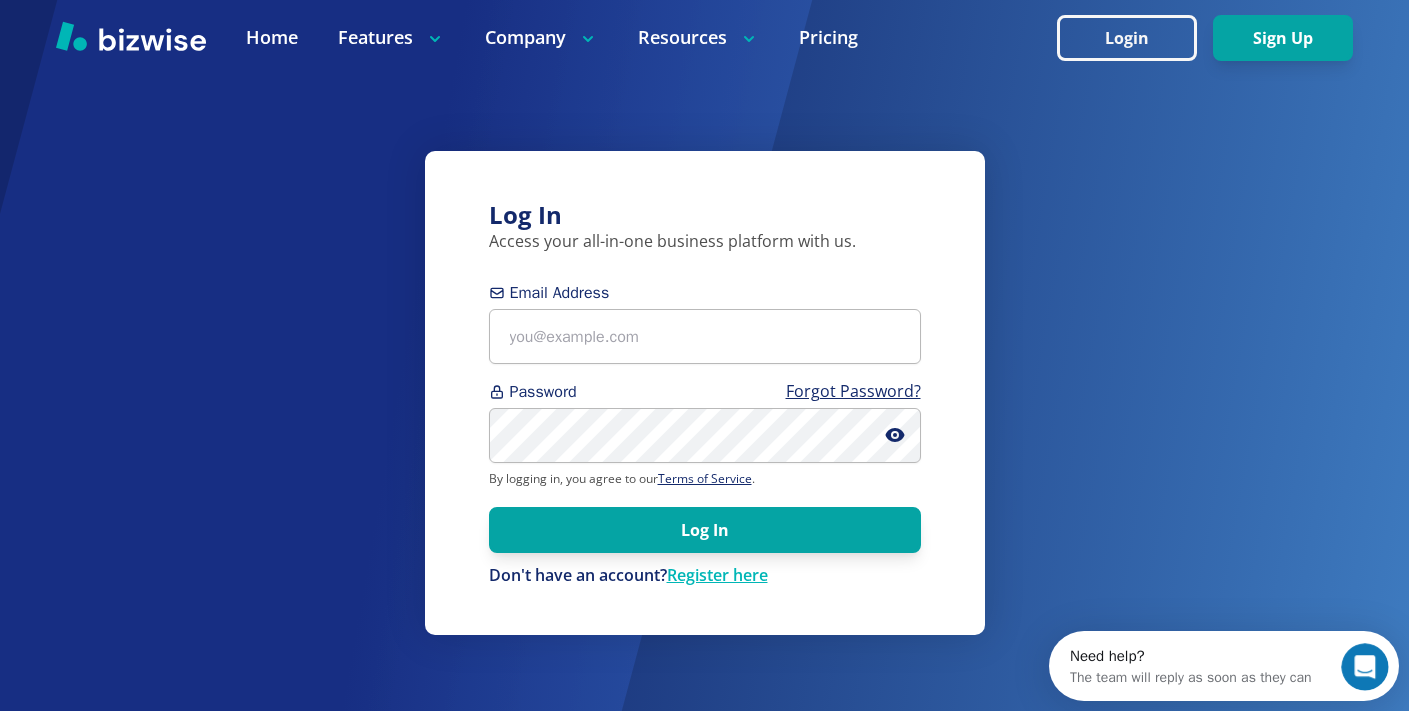 scroll, scrollTop: 0, scrollLeft: 0, axis: both 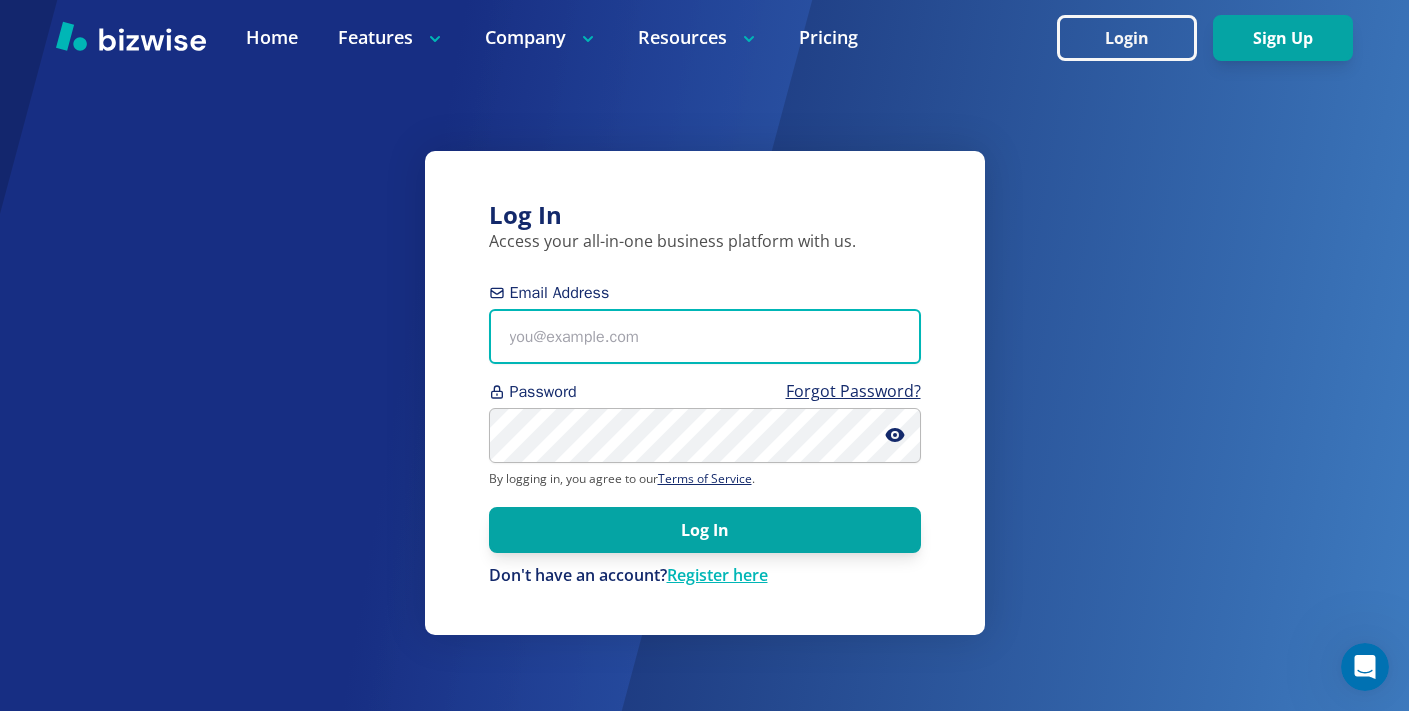 type on "[EMAIL]" 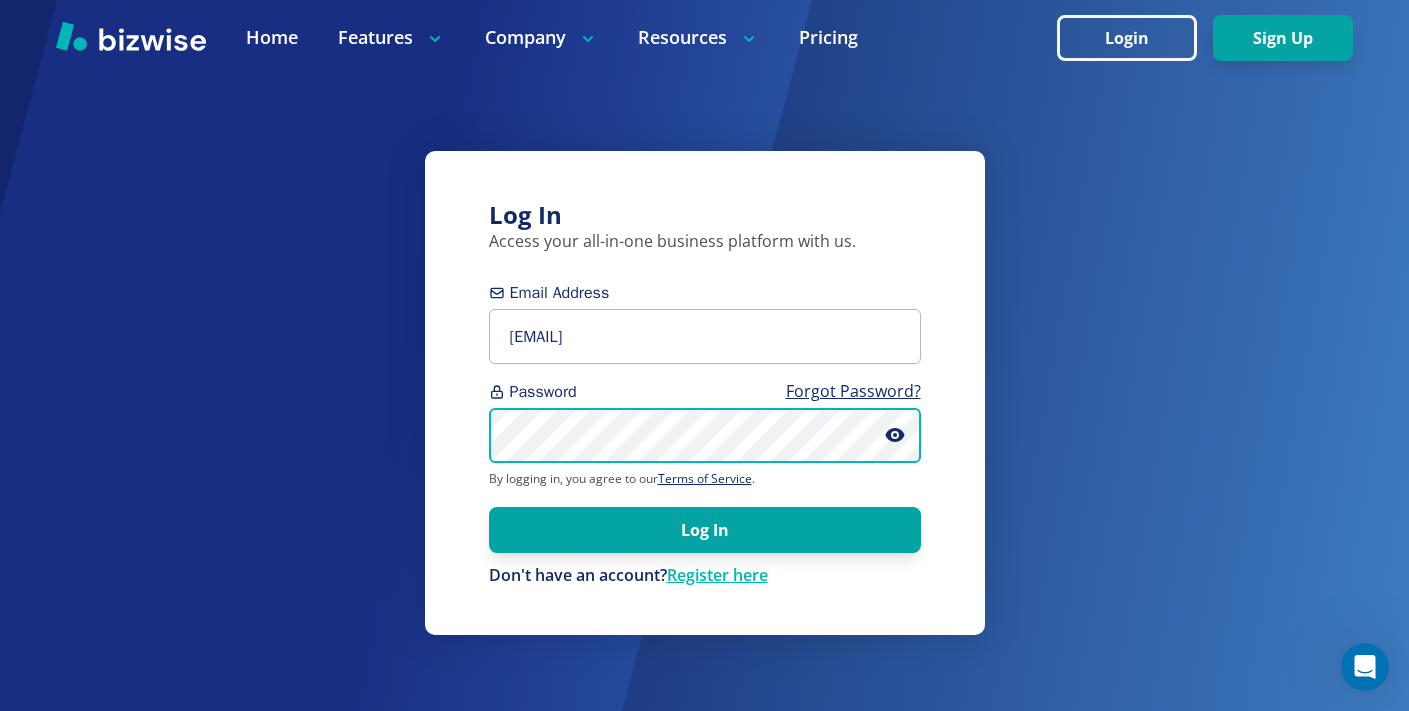 click on "Log In" at bounding box center (705, 530) 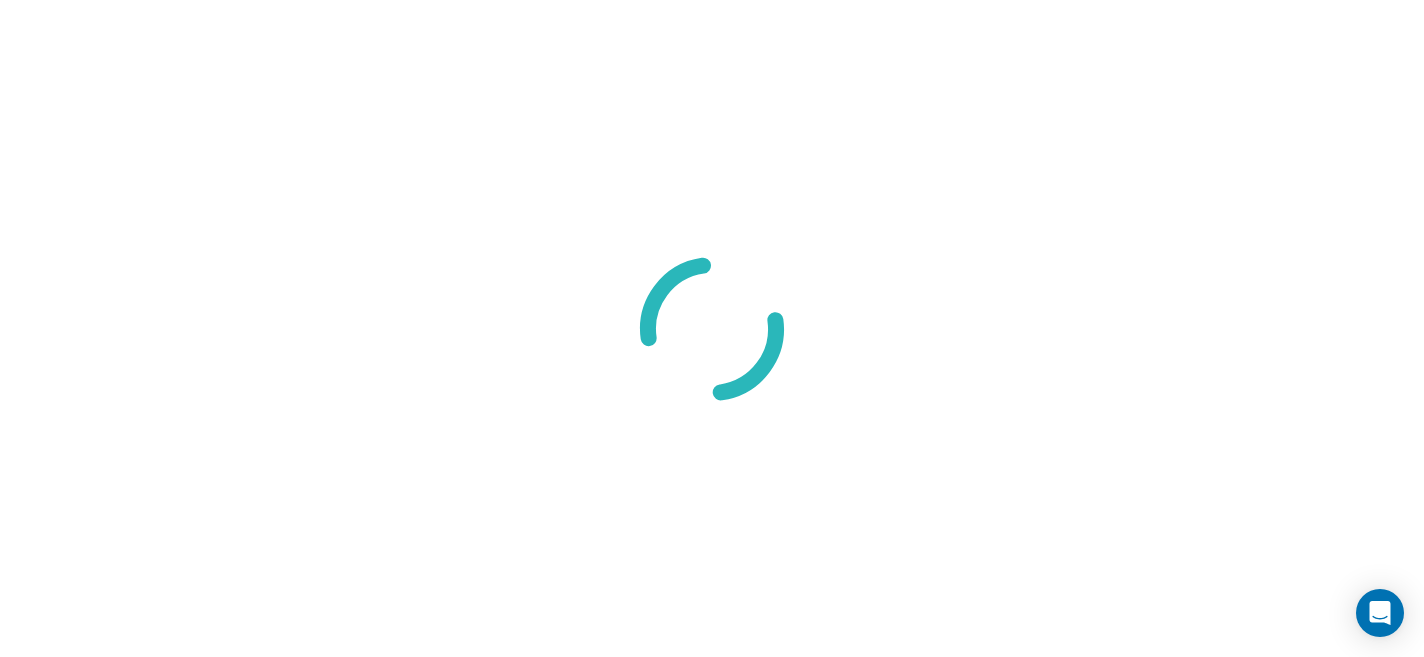 scroll, scrollTop: 0, scrollLeft: 0, axis: both 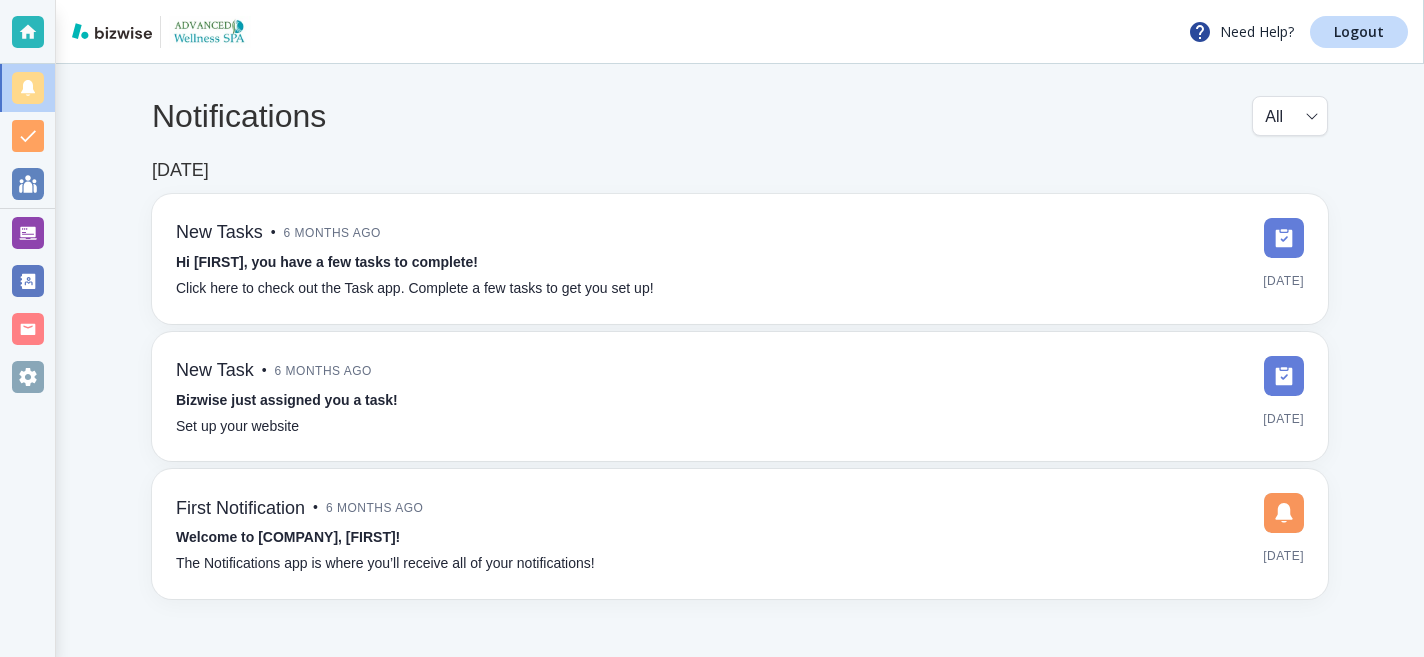 click at bounding box center (210, 32) 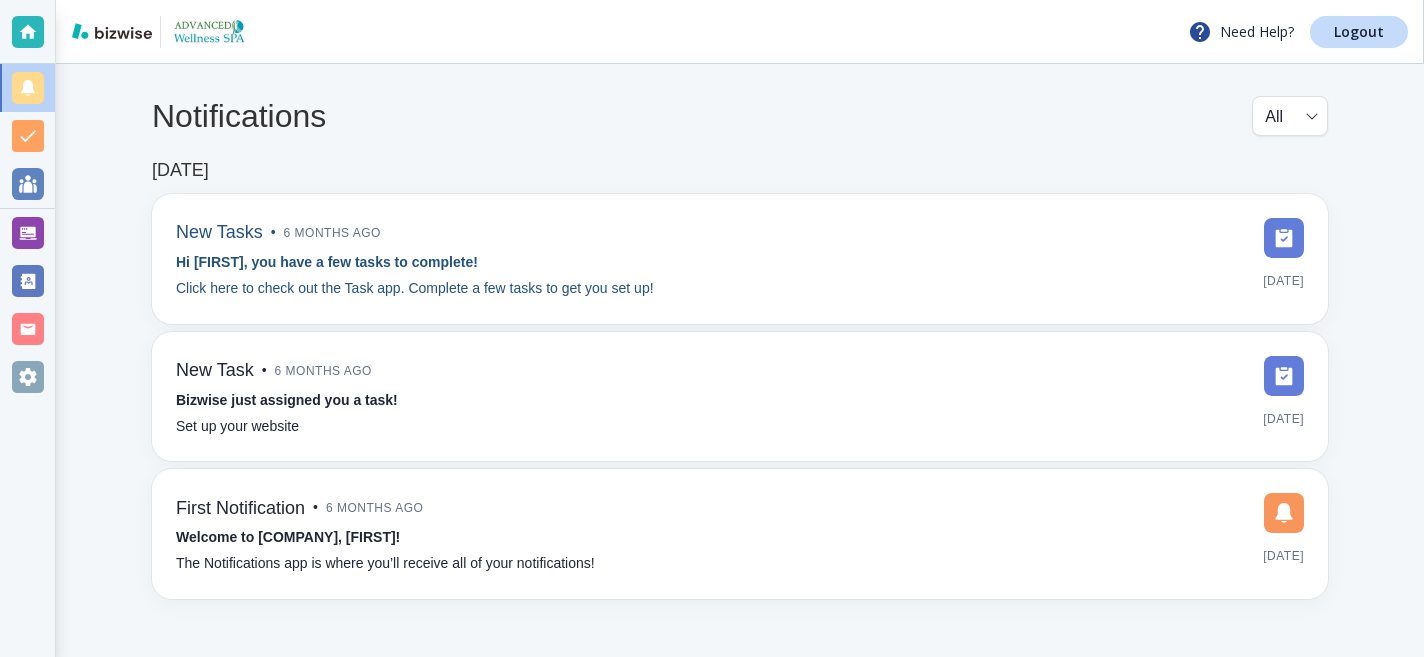 click on "Hi [FIRST], you have a few tasks to complete!" at bounding box center [327, 262] 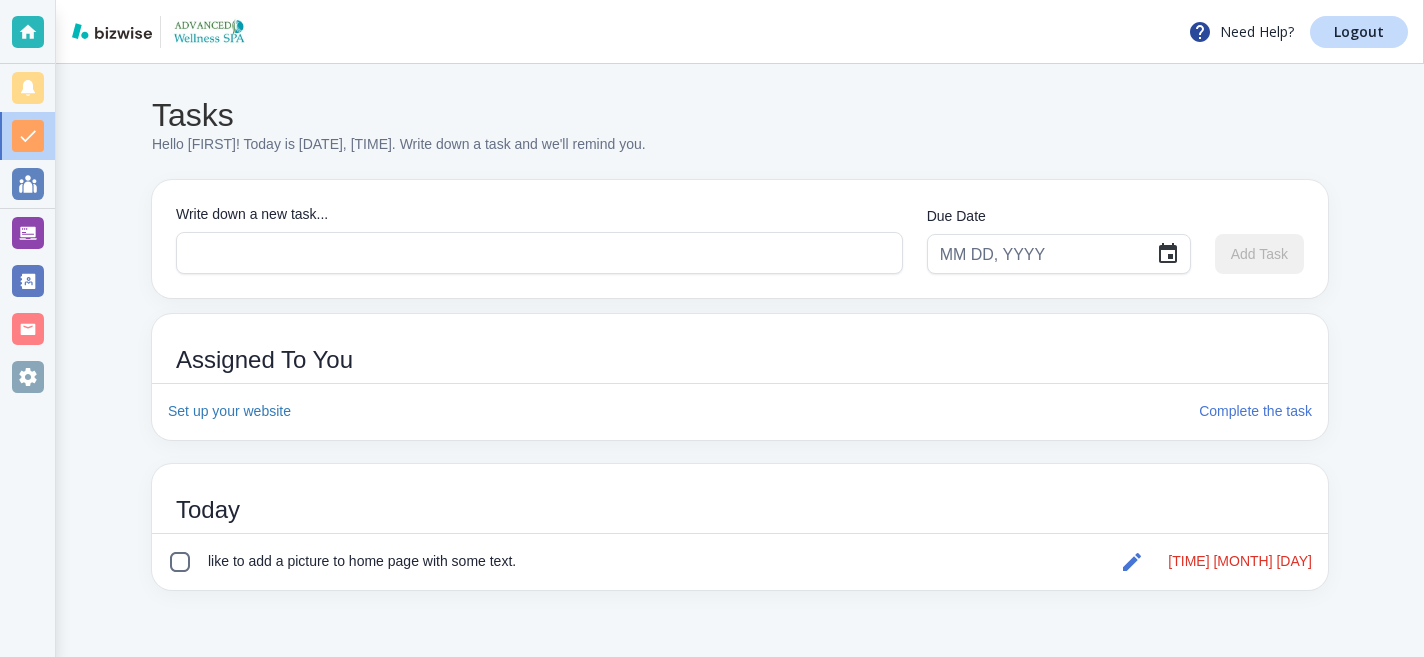 click at bounding box center (112, 31) 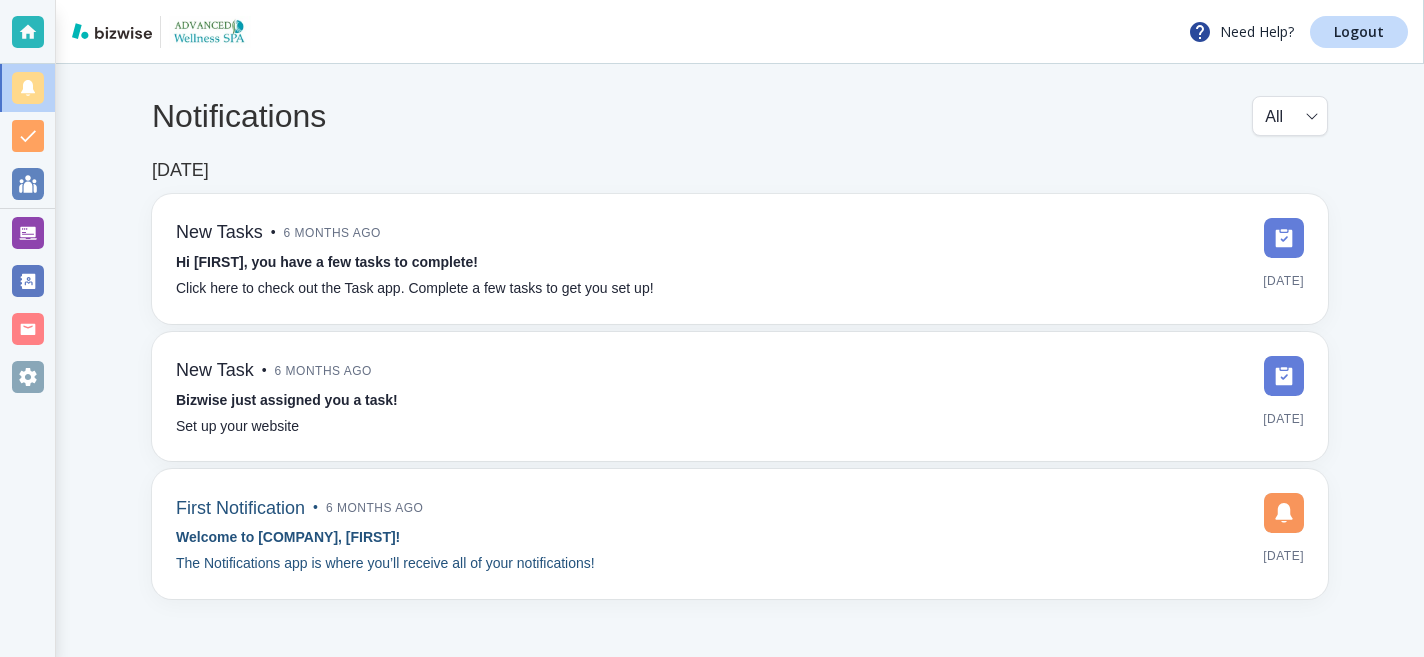 click on "Welcome to [COMPANY], [FIRST]!" at bounding box center (288, 537) 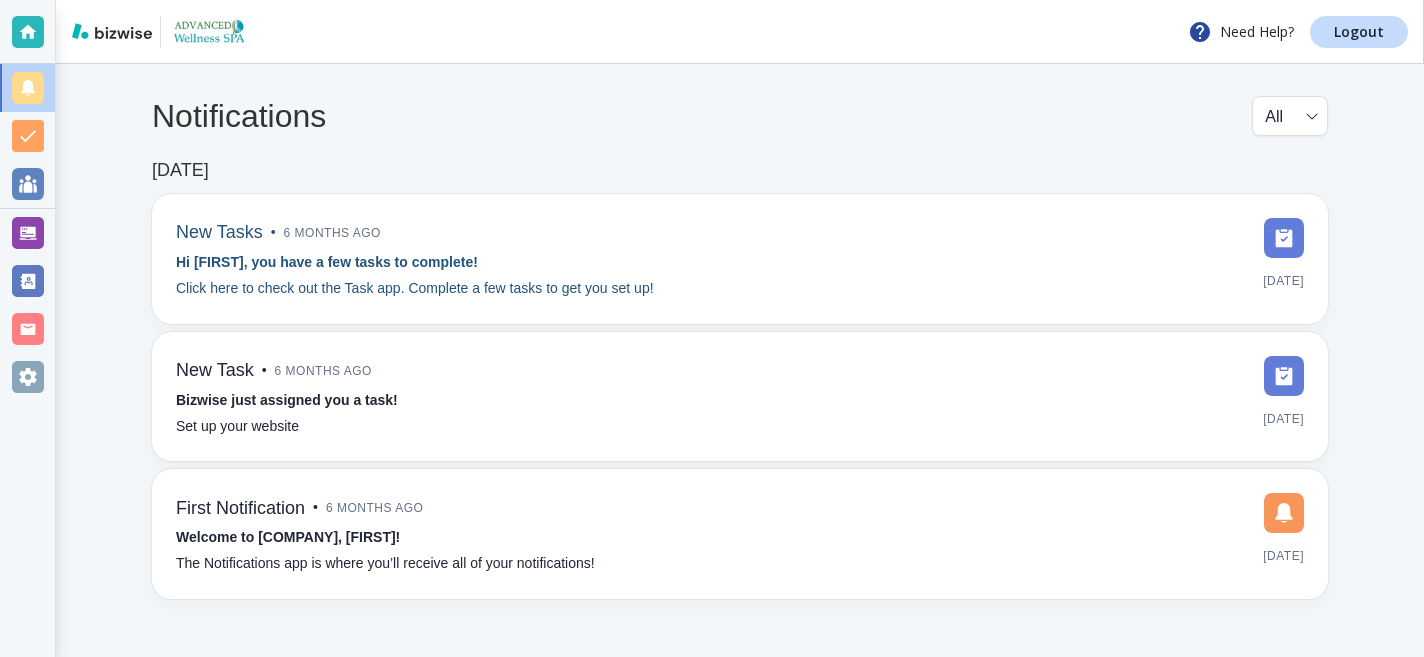 click on "Hi [FIRST], you have a few tasks to complete!" at bounding box center [327, 262] 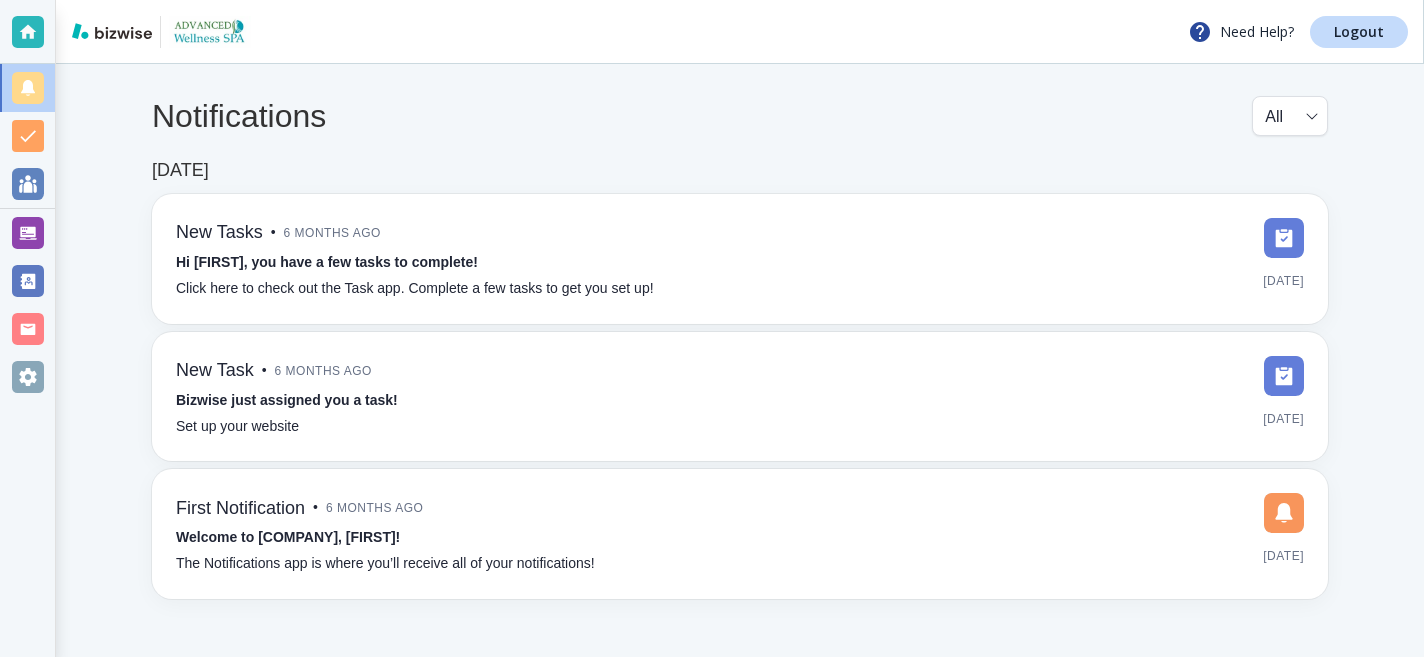 click at bounding box center (112, 31) 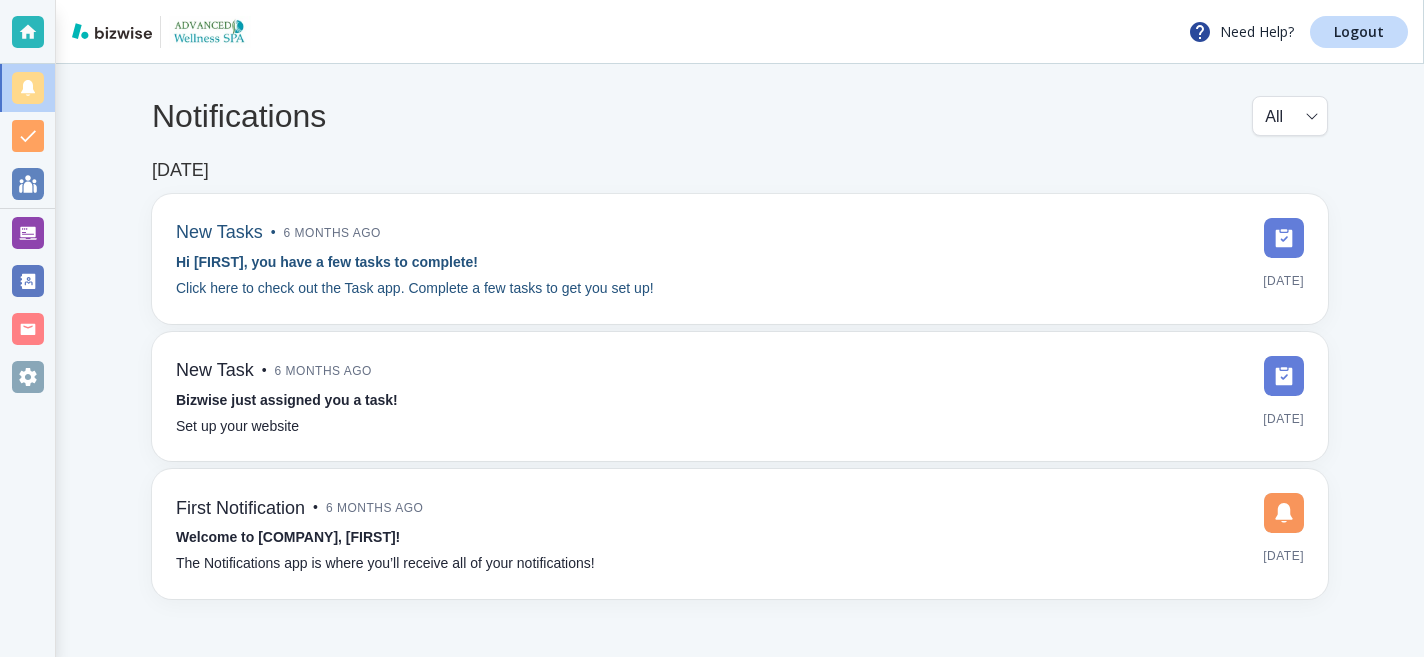 click on "Hi [FIRST], you have a few tasks to complete!" at bounding box center [327, 262] 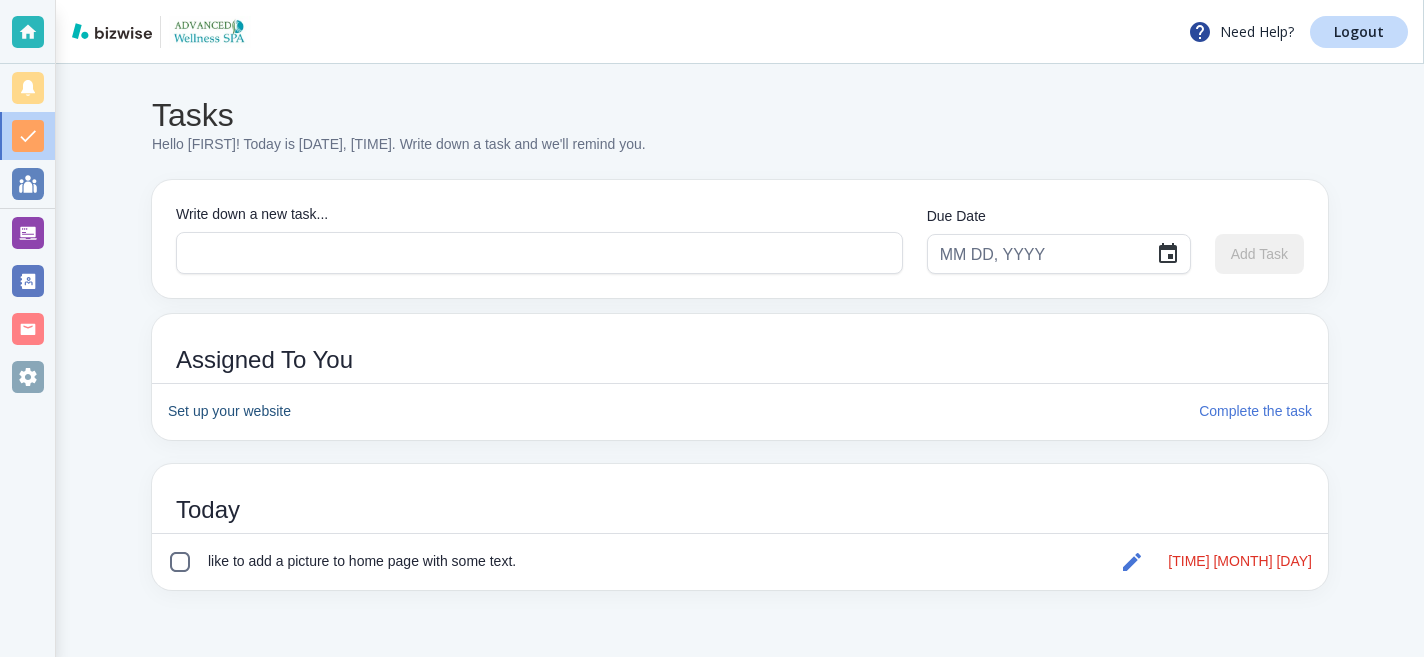 click on "Set up your website" at bounding box center (675, 412) 